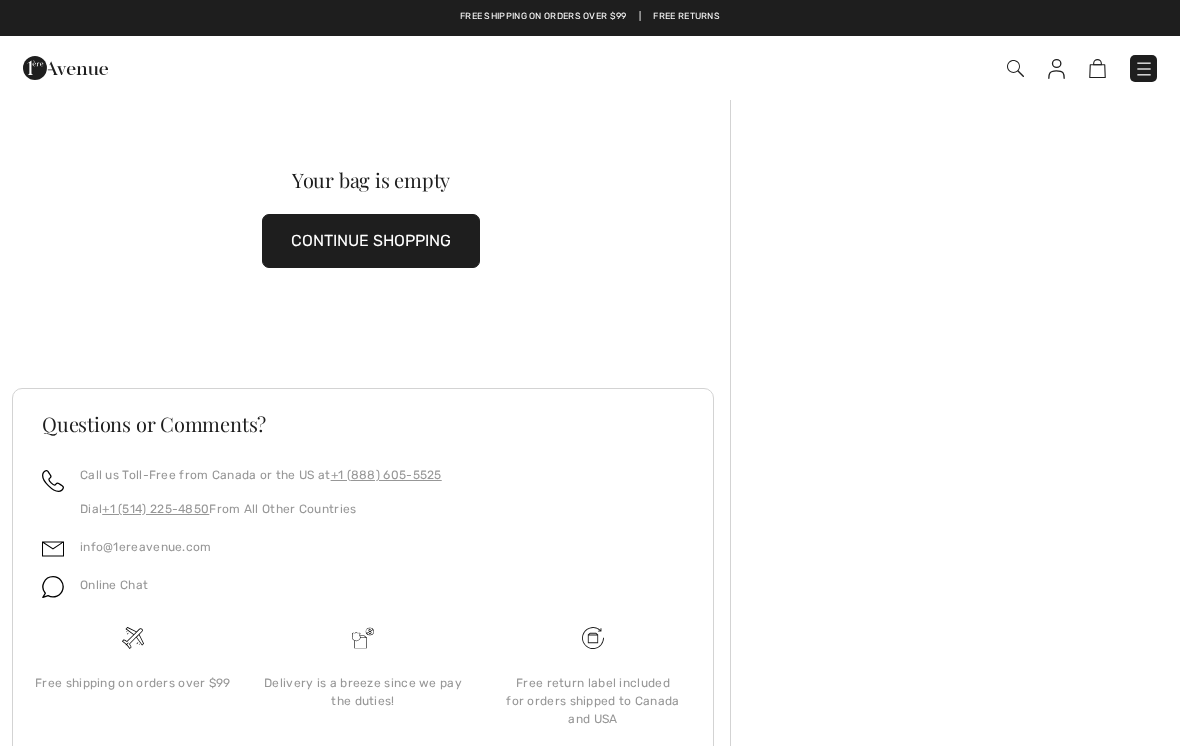 scroll, scrollTop: 0, scrollLeft: 0, axis: both 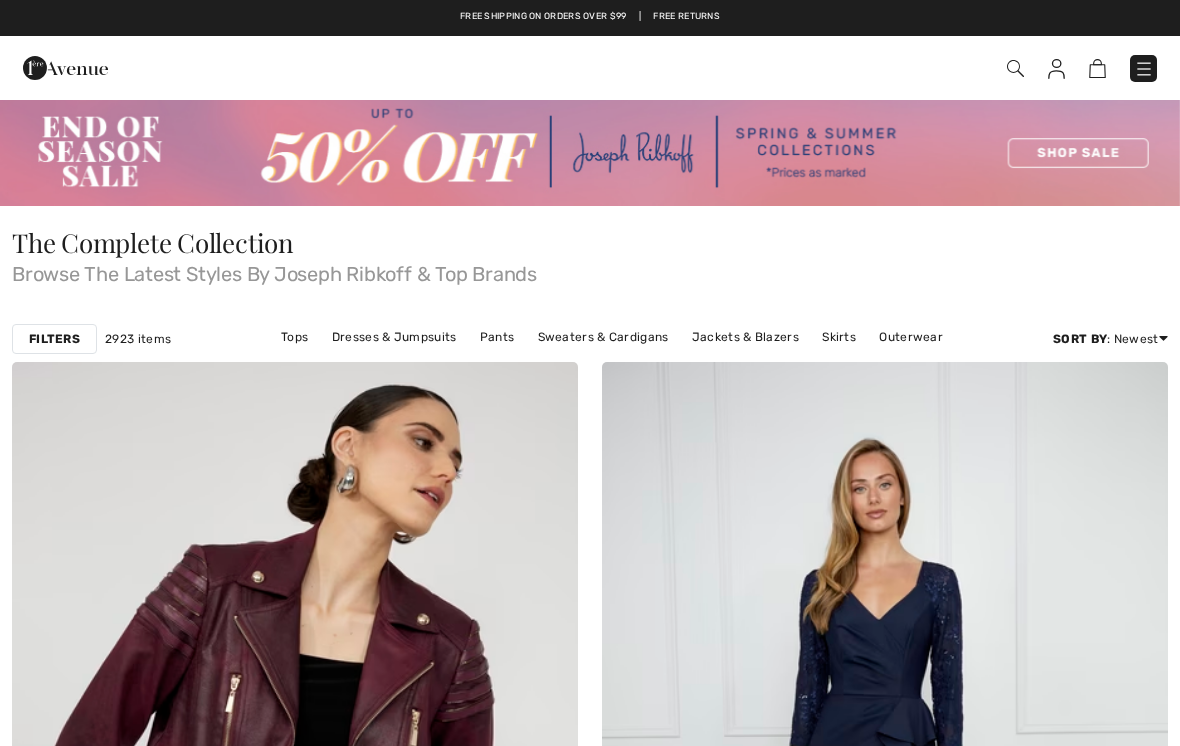 checkbox on "true" 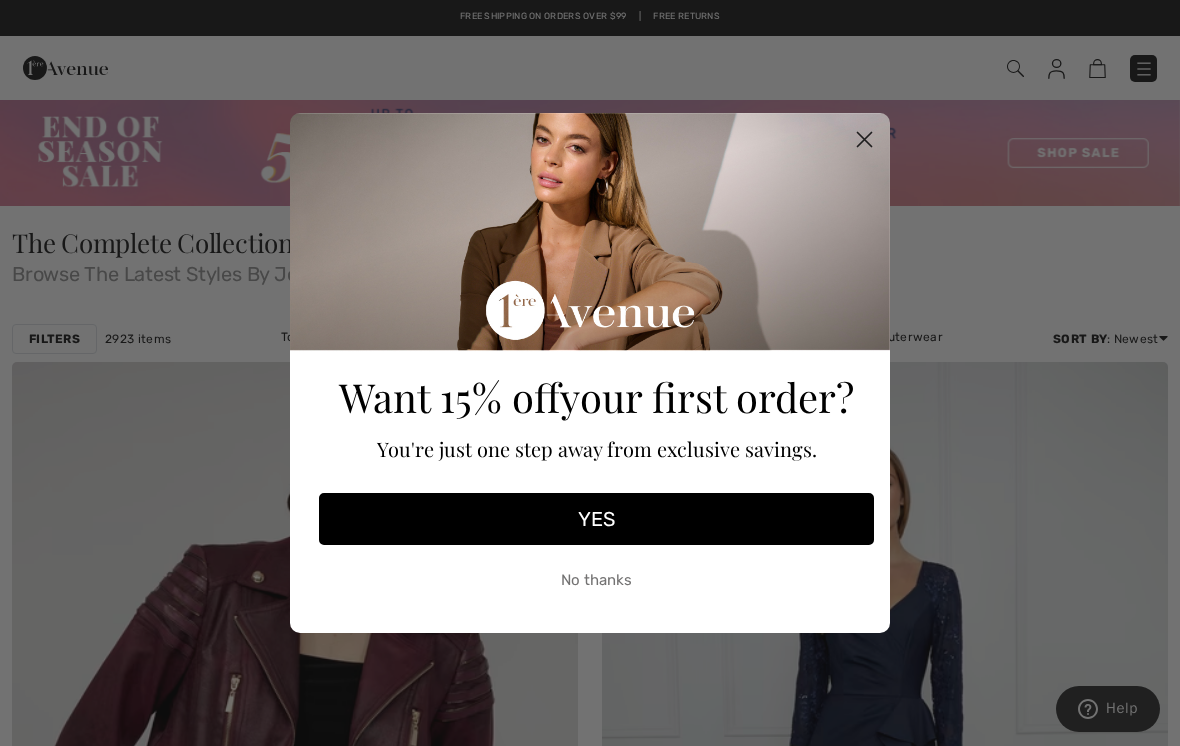 click 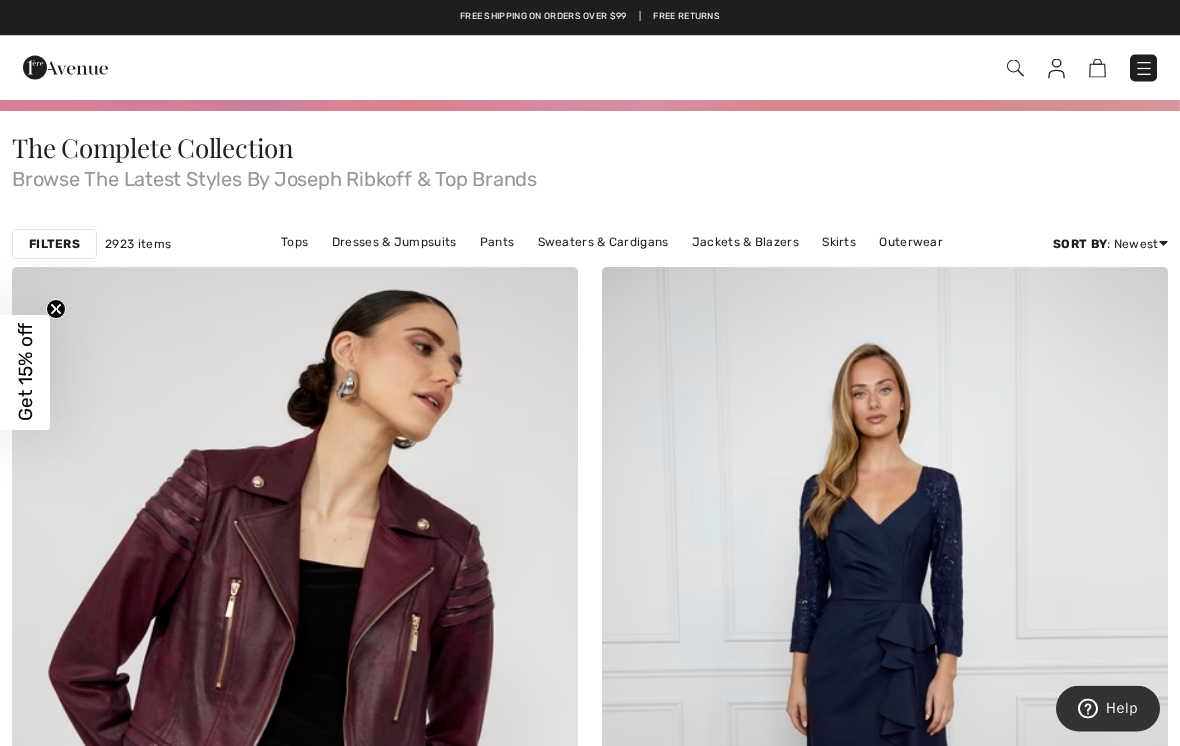scroll, scrollTop: 0, scrollLeft: 0, axis: both 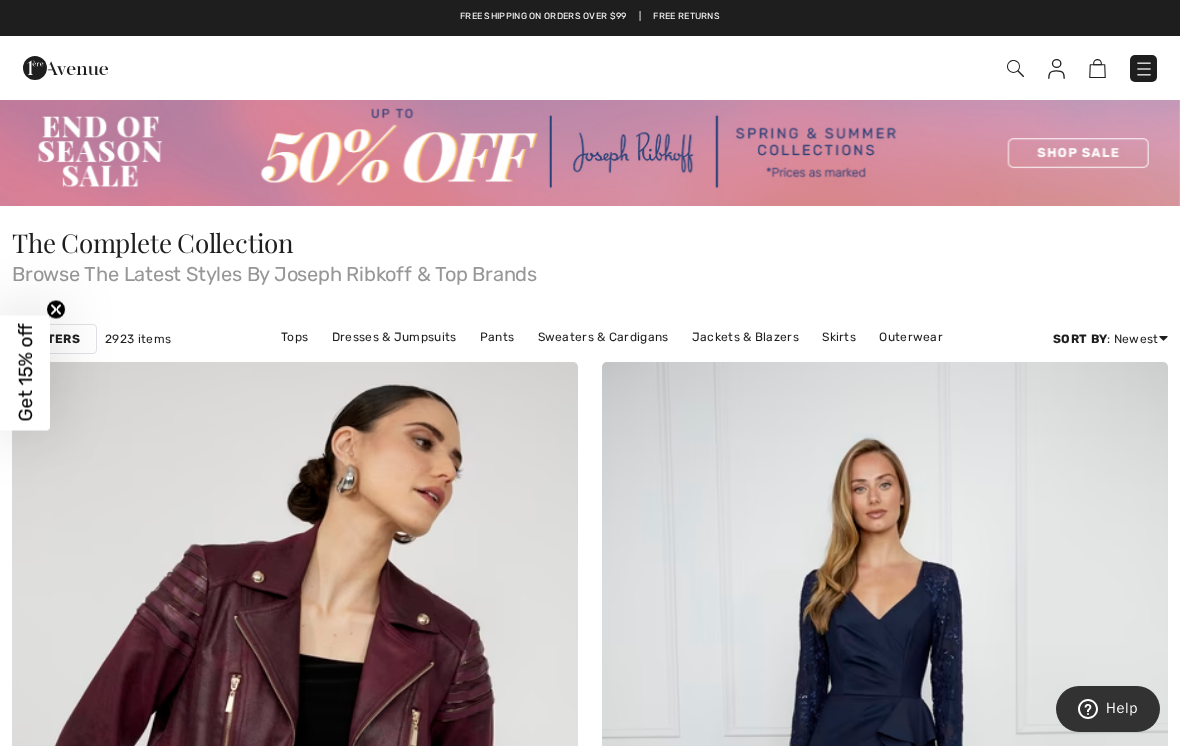click on "Jackets & Blazers" at bounding box center (745, 337) 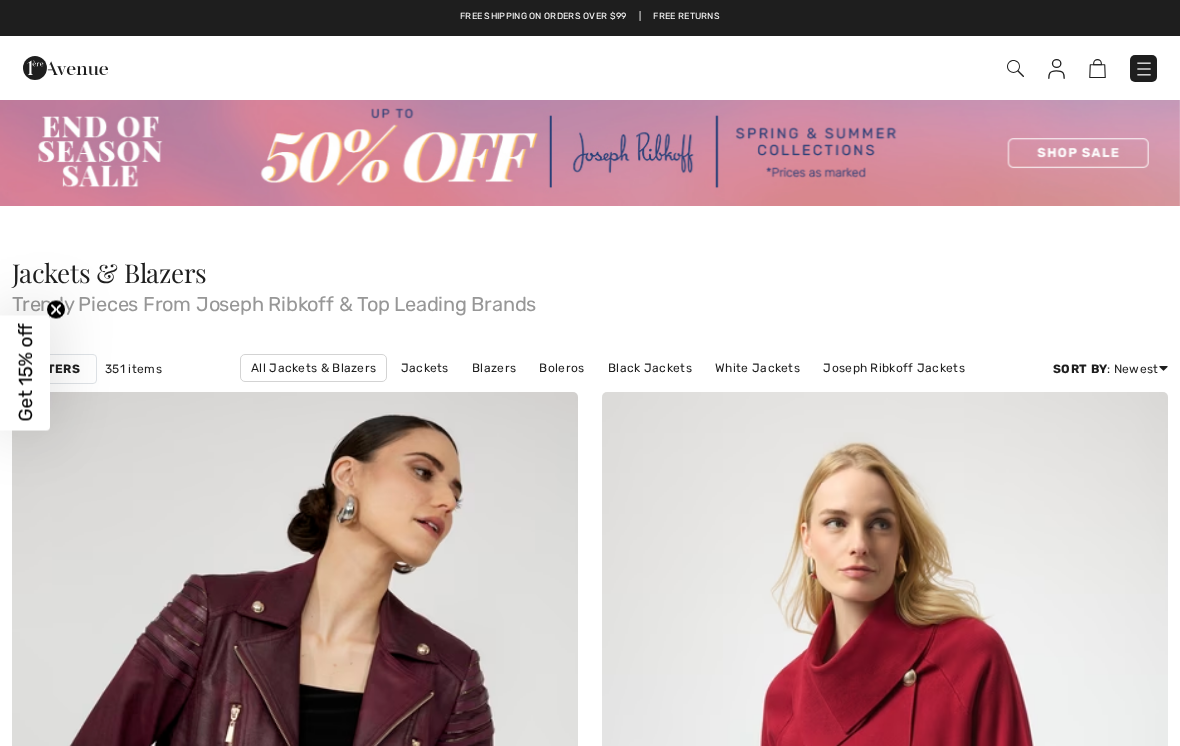 scroll, scrollTop: 0, scrollLeft: 0, axis: both 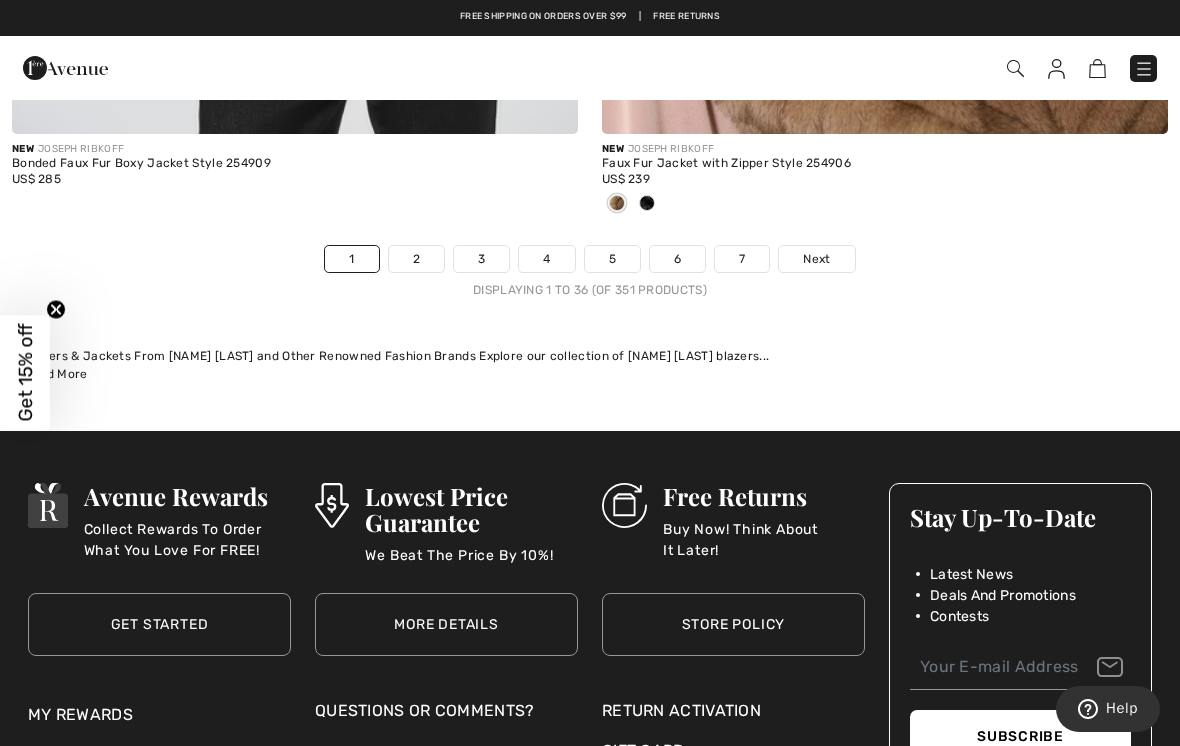 click on "Next" at bounding box center (816, 259) 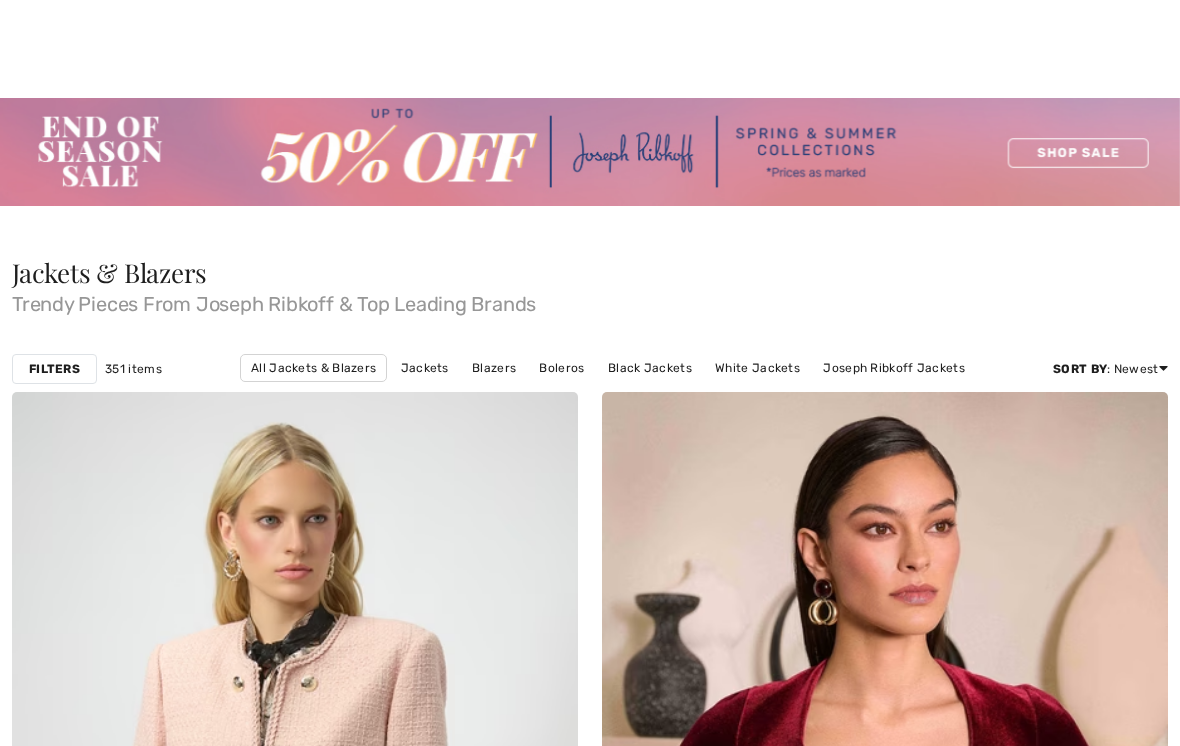 scroll, scrollTop: 5, scrollLeft: 0, axis: vertical 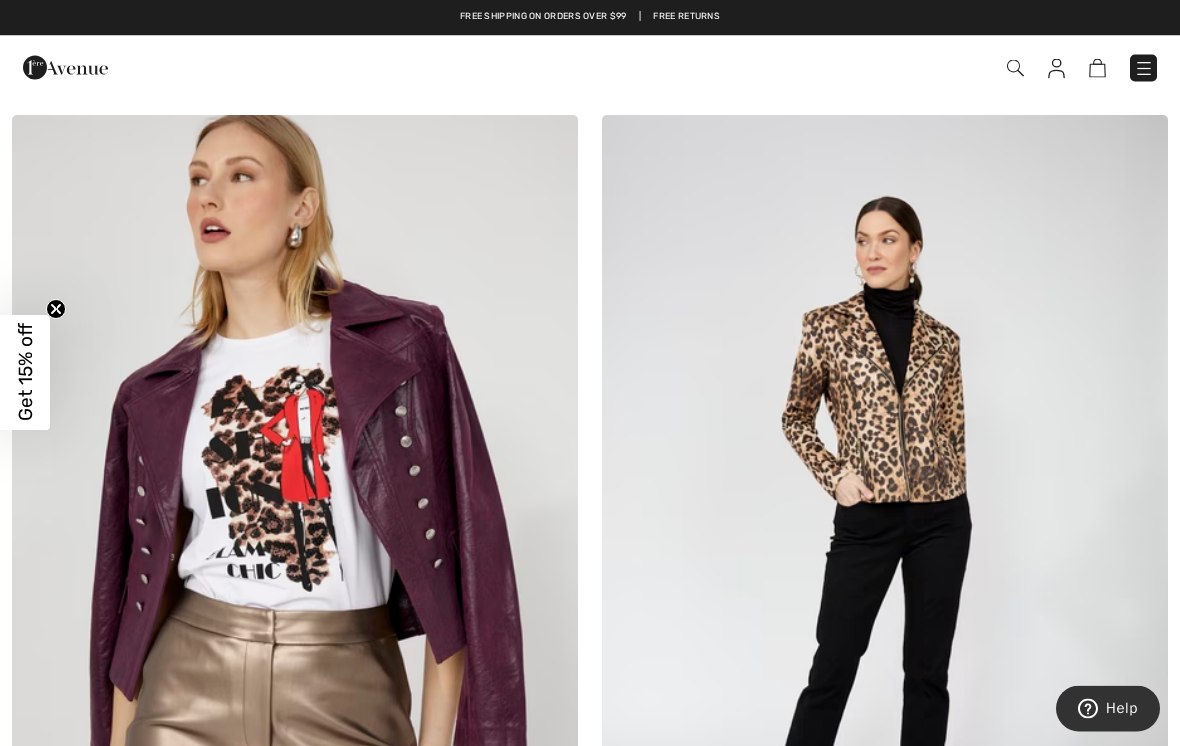 click at bounding box center (295, 540) 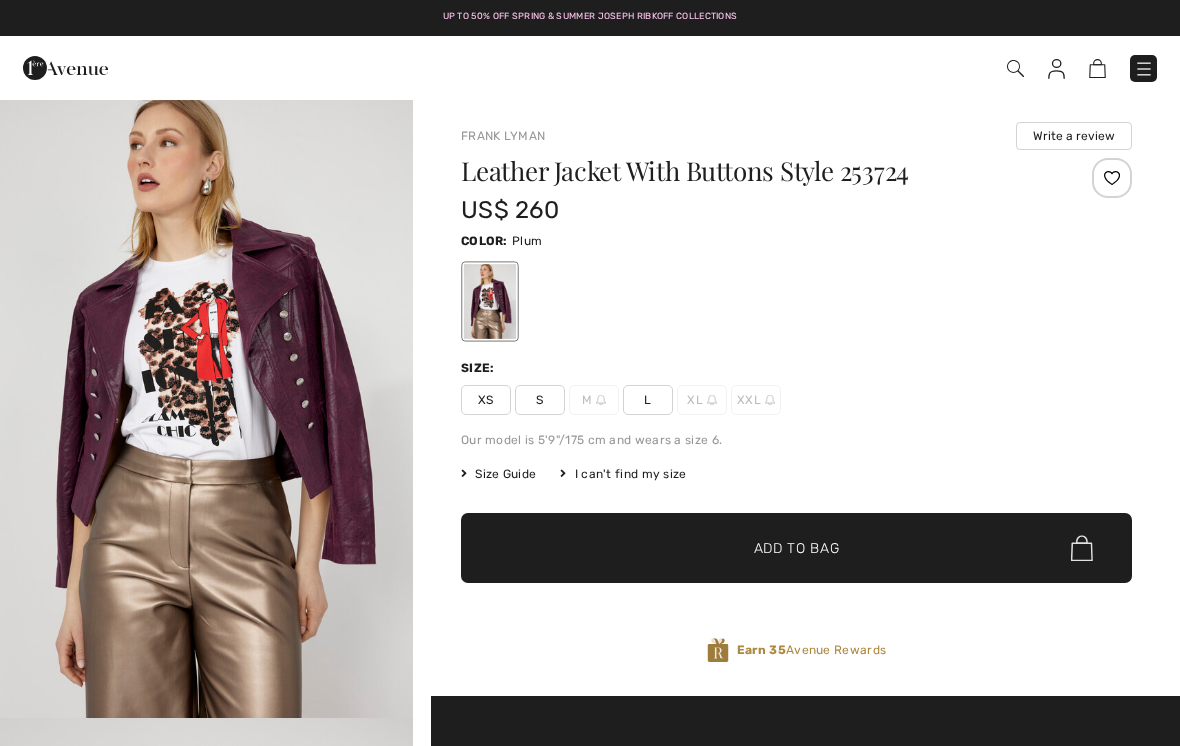 scroll, scrollTop: 0, scrollLeft: 0, axis: both 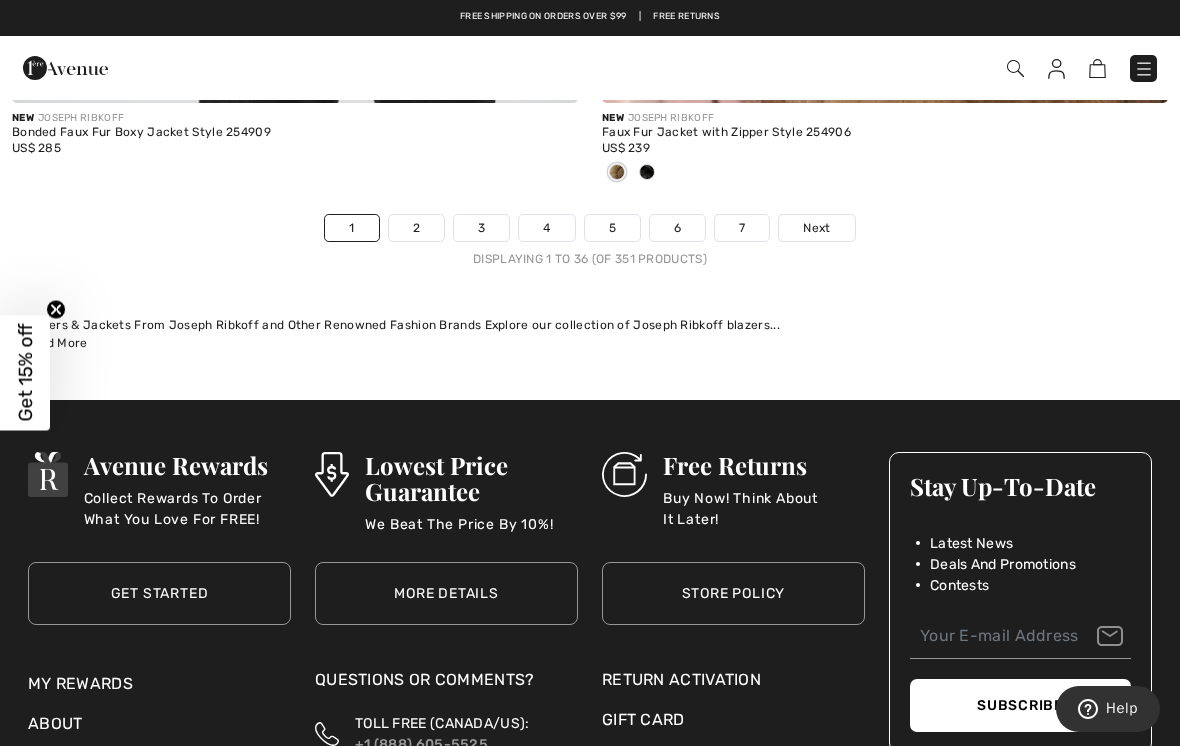 click on "2" at bounding box center (416, 228) 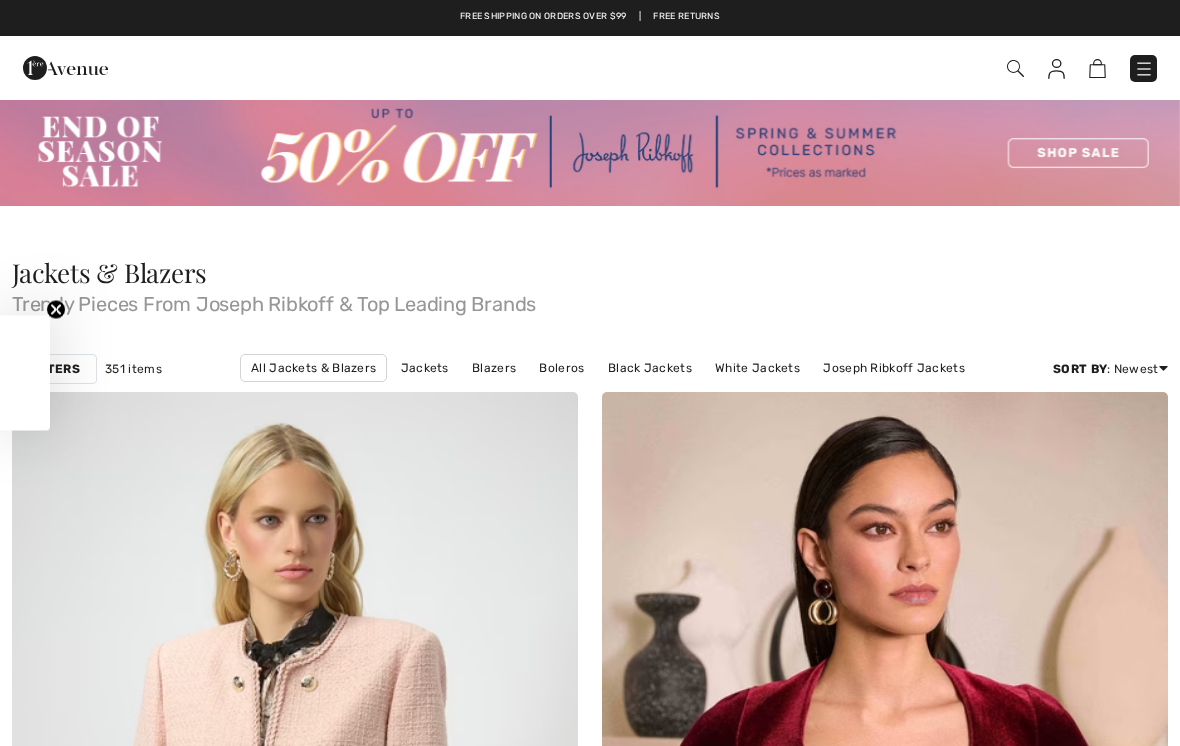scroll, scrollTop: 0, scrollLeft: 0, axis: both 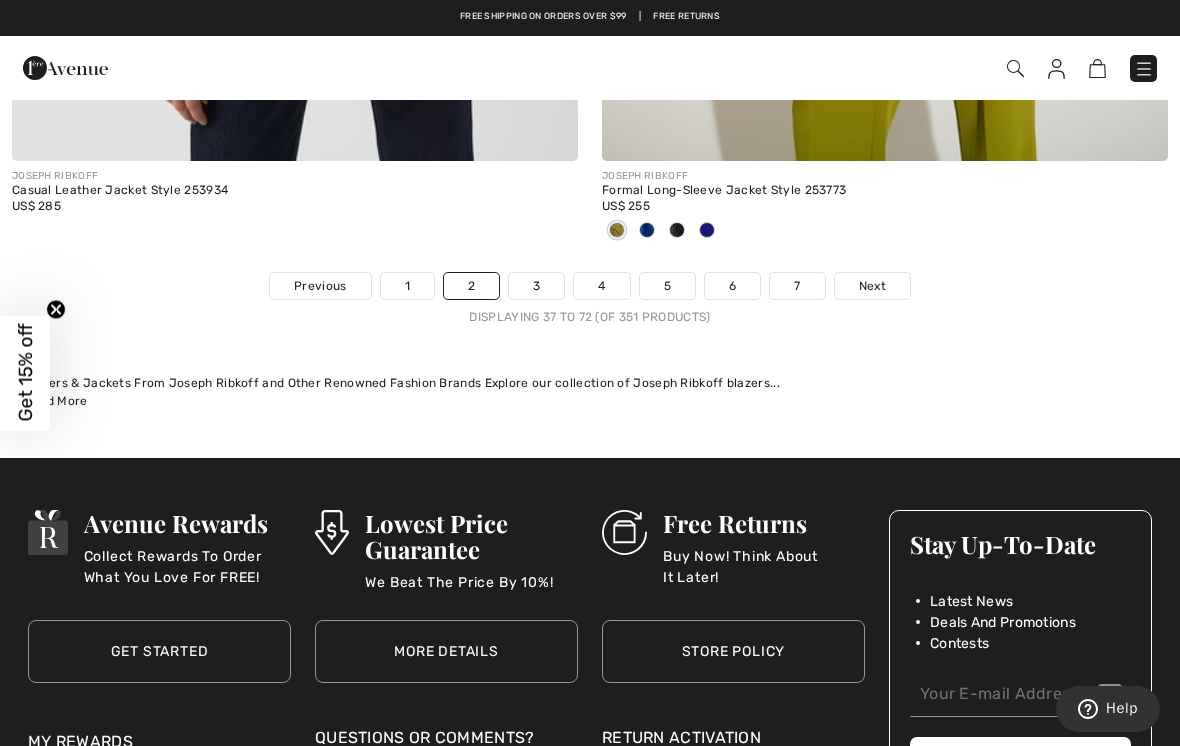 click on "Next" at bounding box center (872, 286) 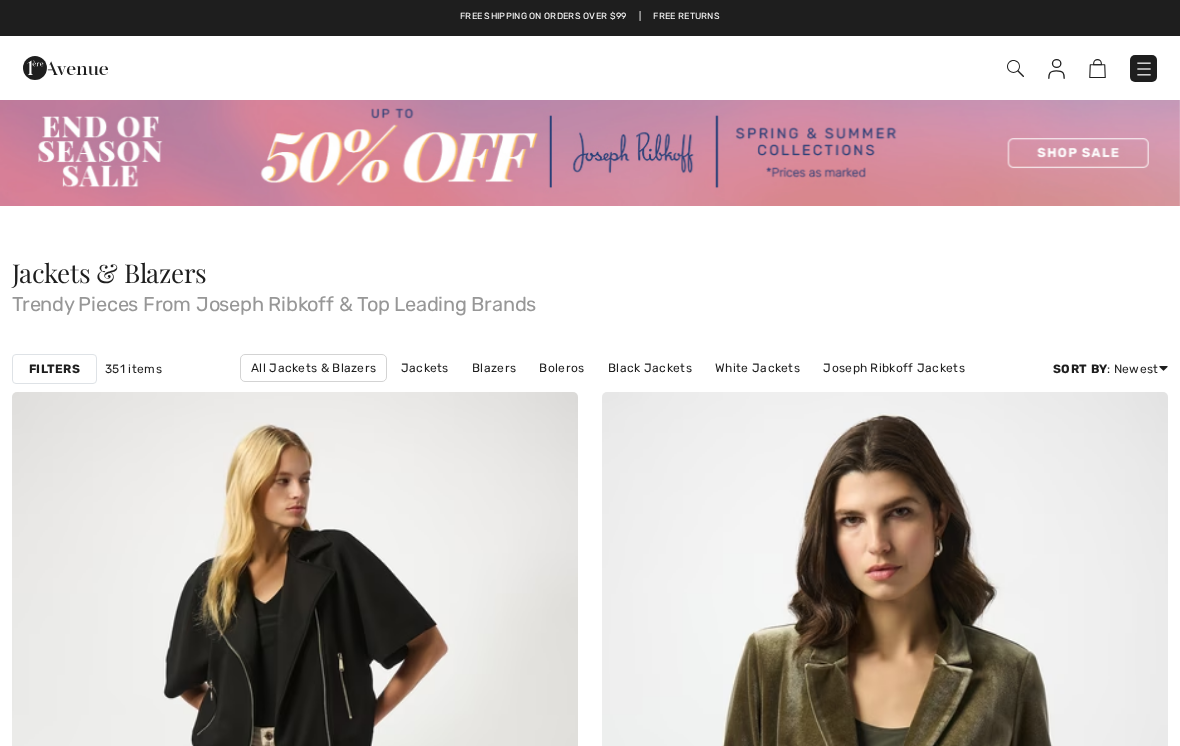 scroll, scrollTop: 0, scrollLeft: 0, axis: both 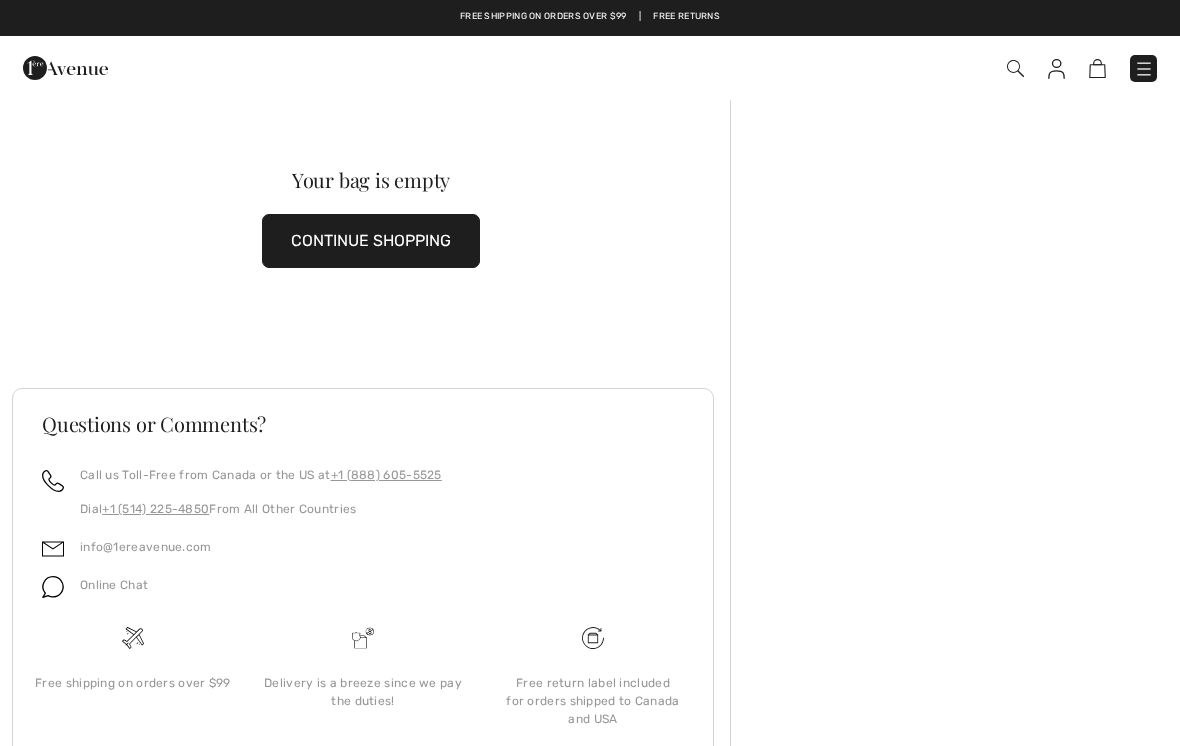 click at bounding box center [1144, 69] 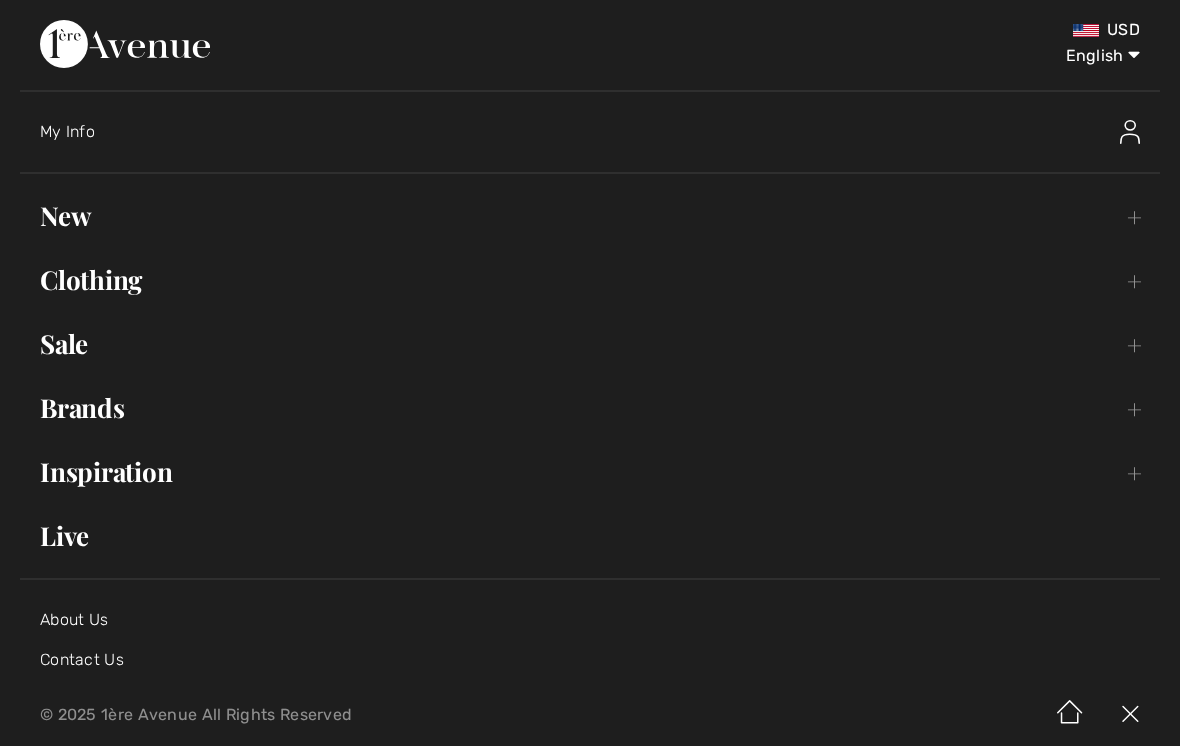 click on "Clothing Toggle submenu" at bounding box center [590, 280] 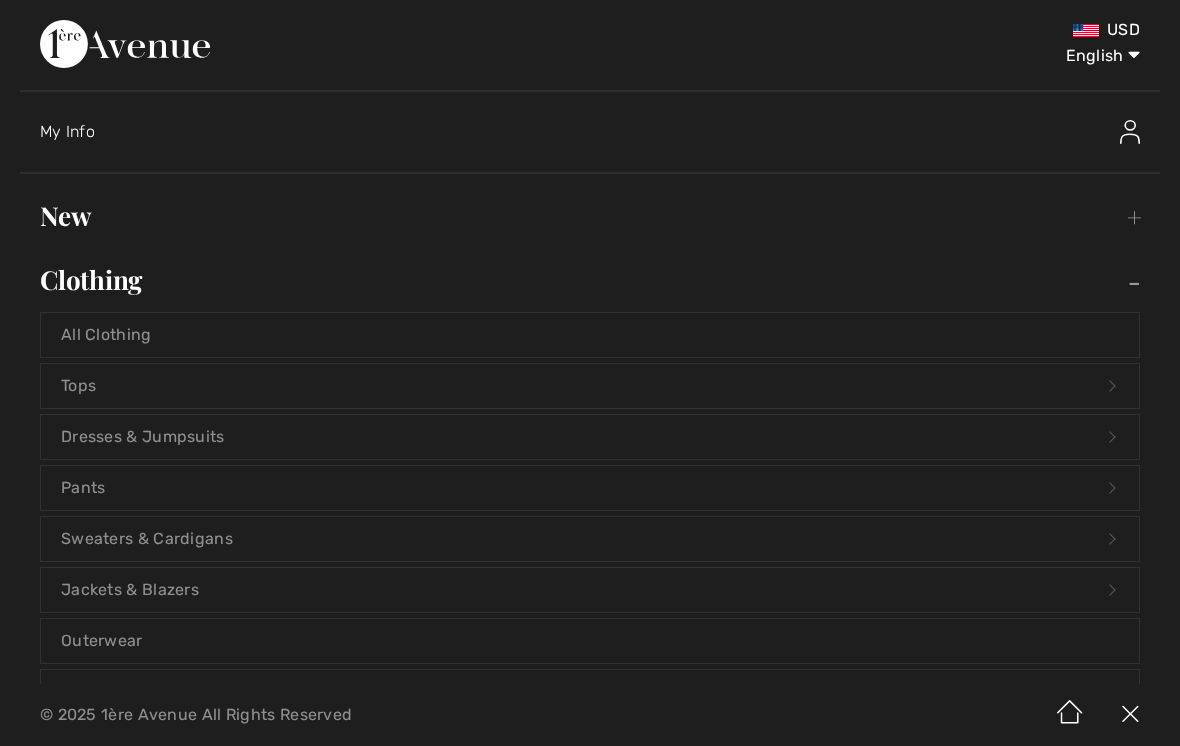 click on "Tops Open submenu" at bounding box center (590, 386) 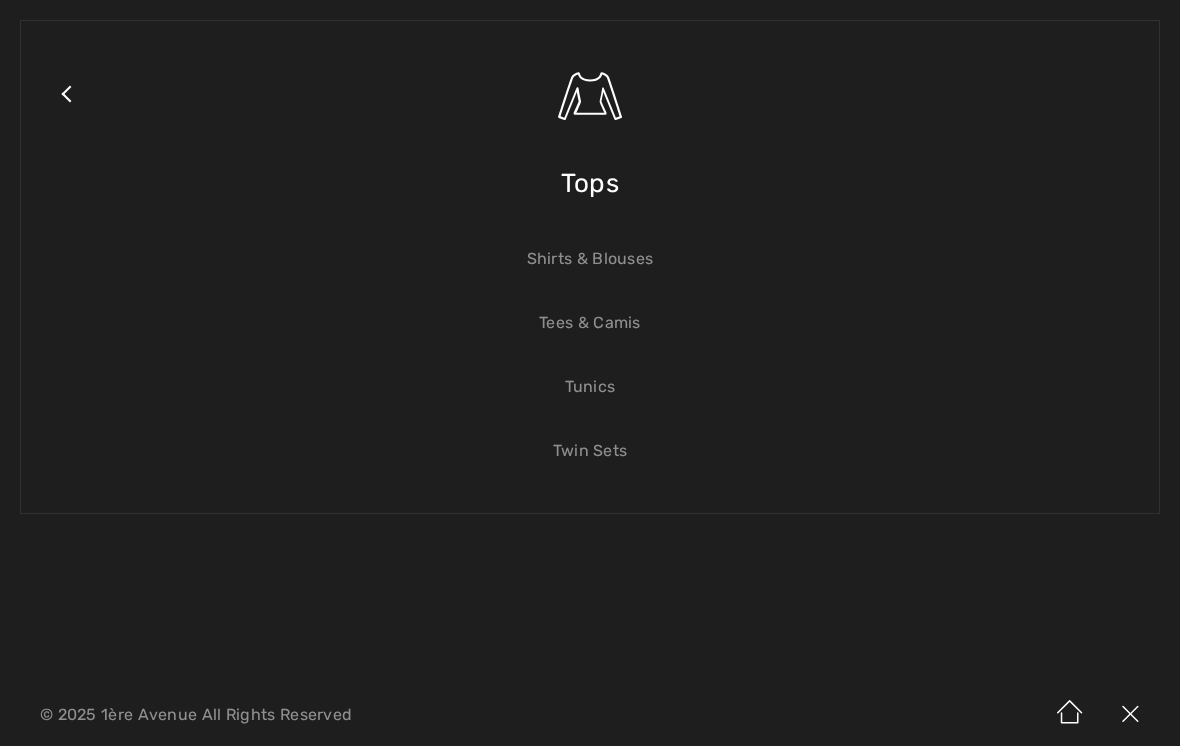 click on "Tunics" at bounding box center (590, 387) 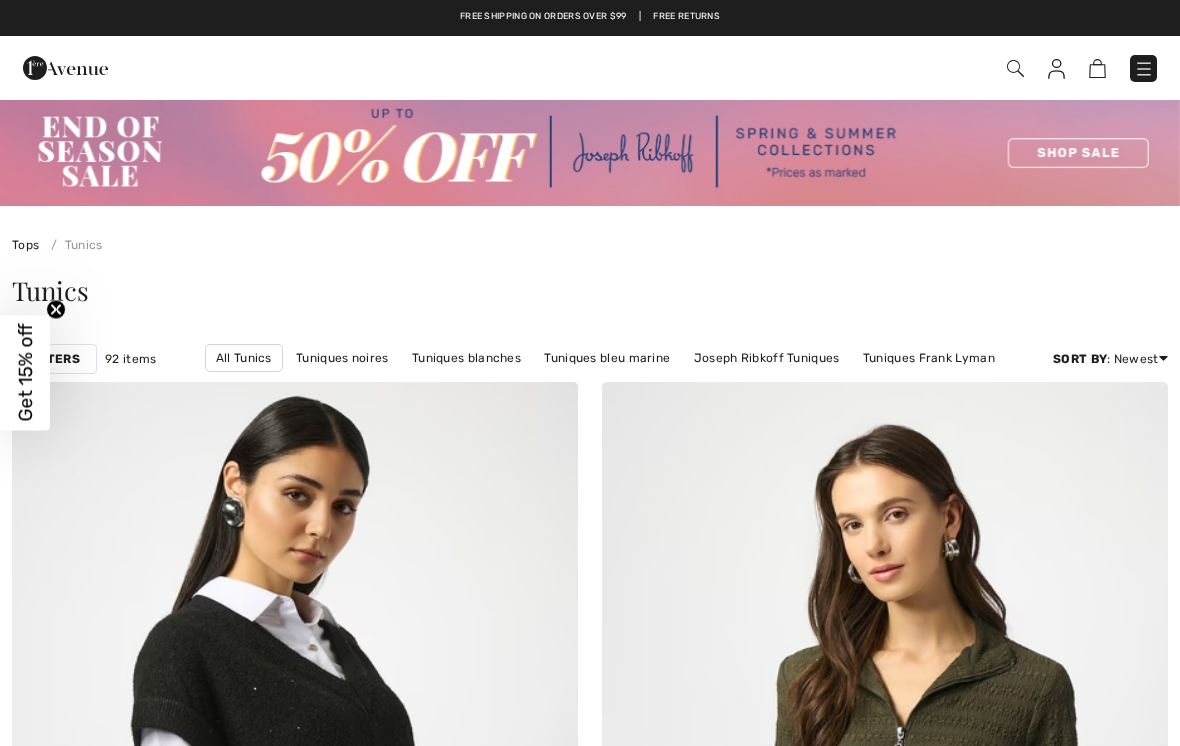 checkbox on "true" 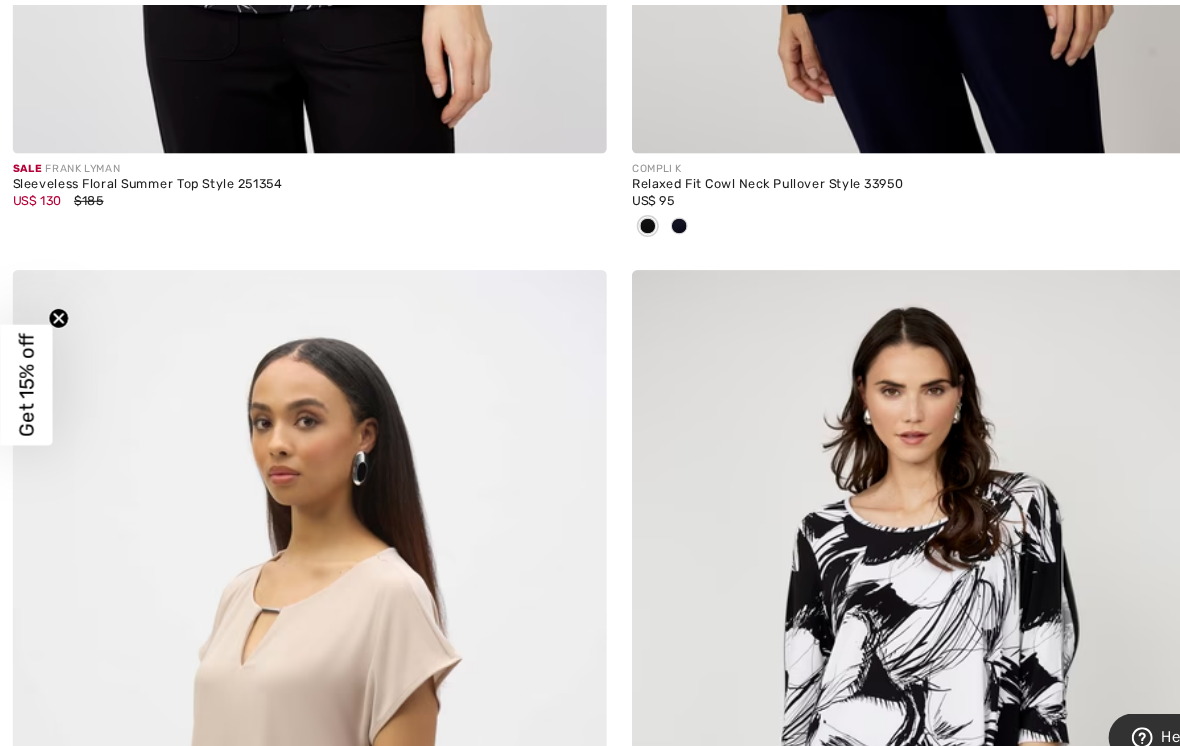 scroll, scrollTop: 13026, scrollLeft: 0, axis: vertical 